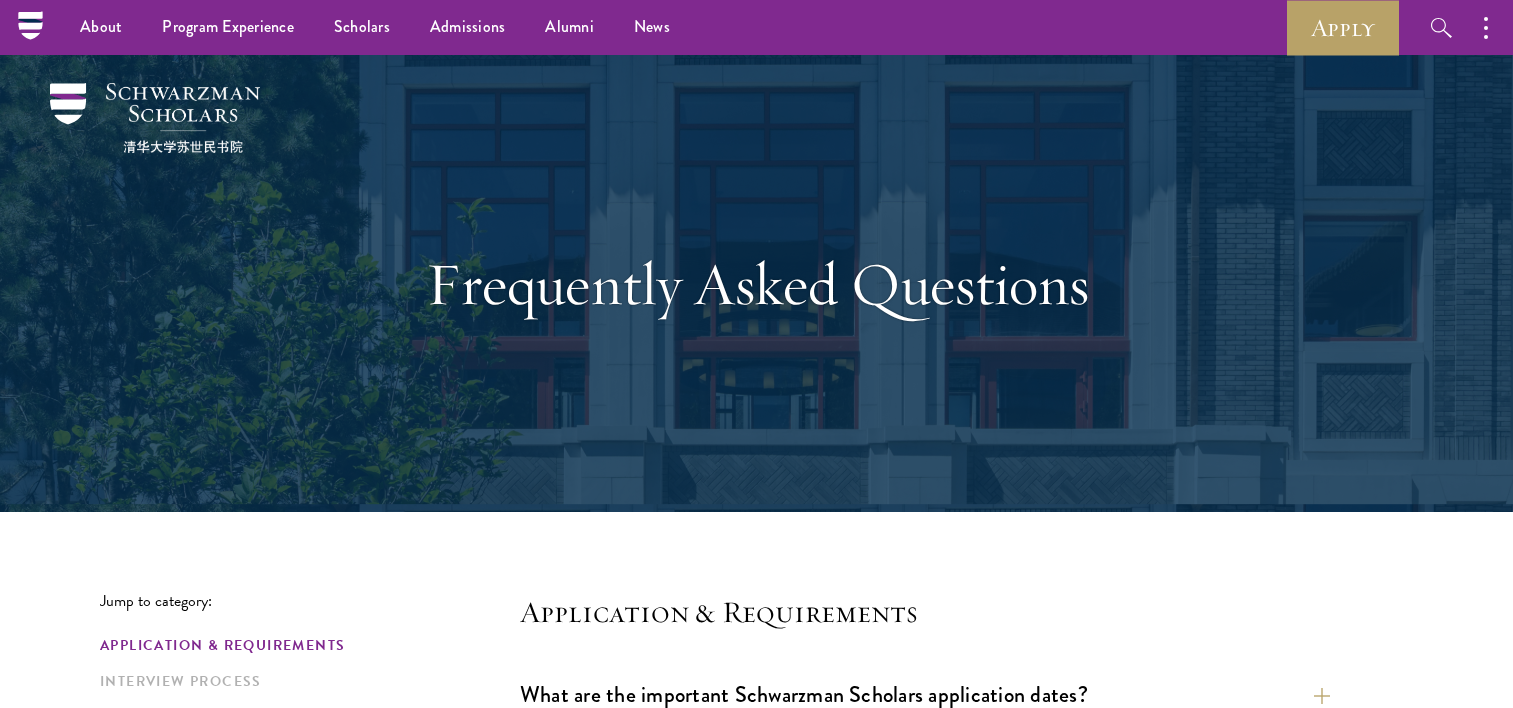 scroll, scrollTop: 672, scrollLeft: 0, axis: vertical 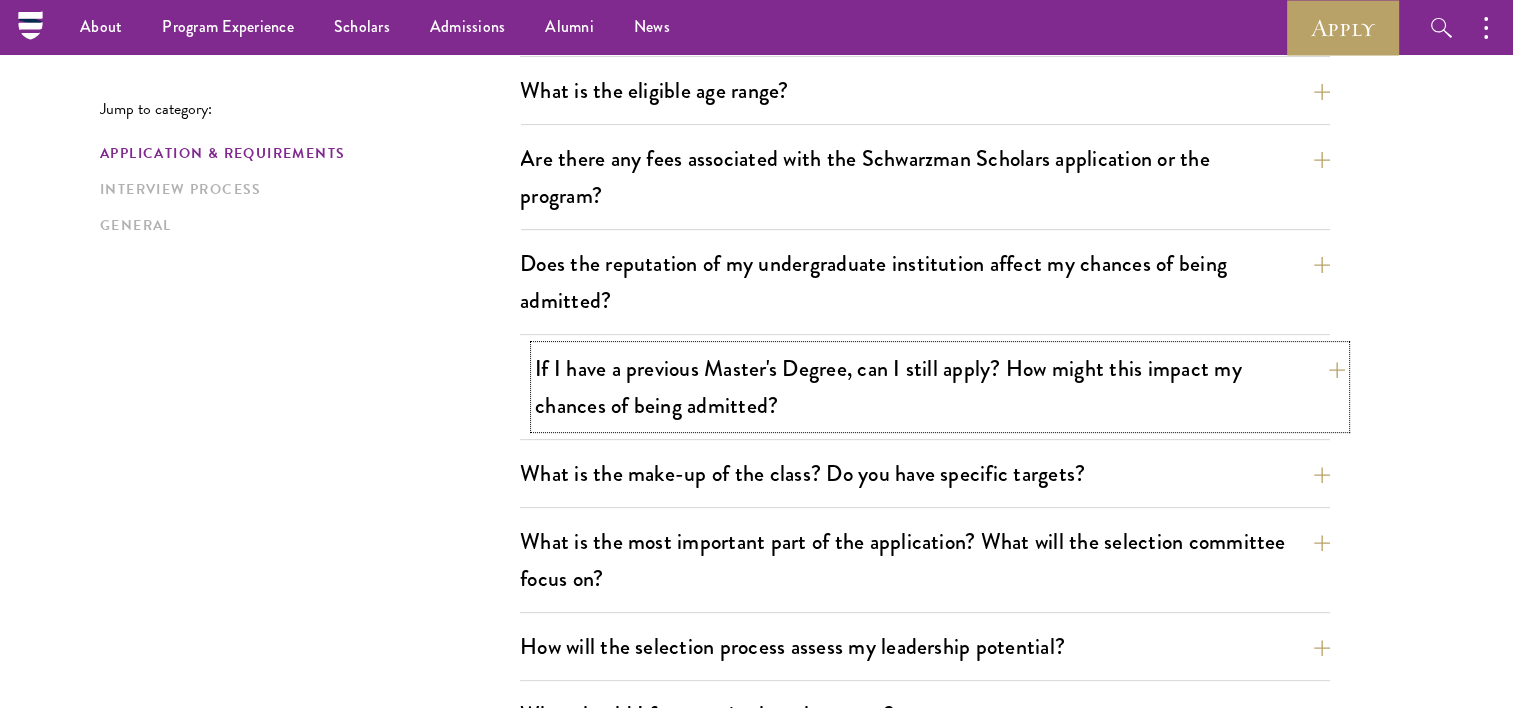 click on "If I have a previous Master's Degree, can I still apply? How might this impact my chances of being admitted?" at bounding box center [940, 387] 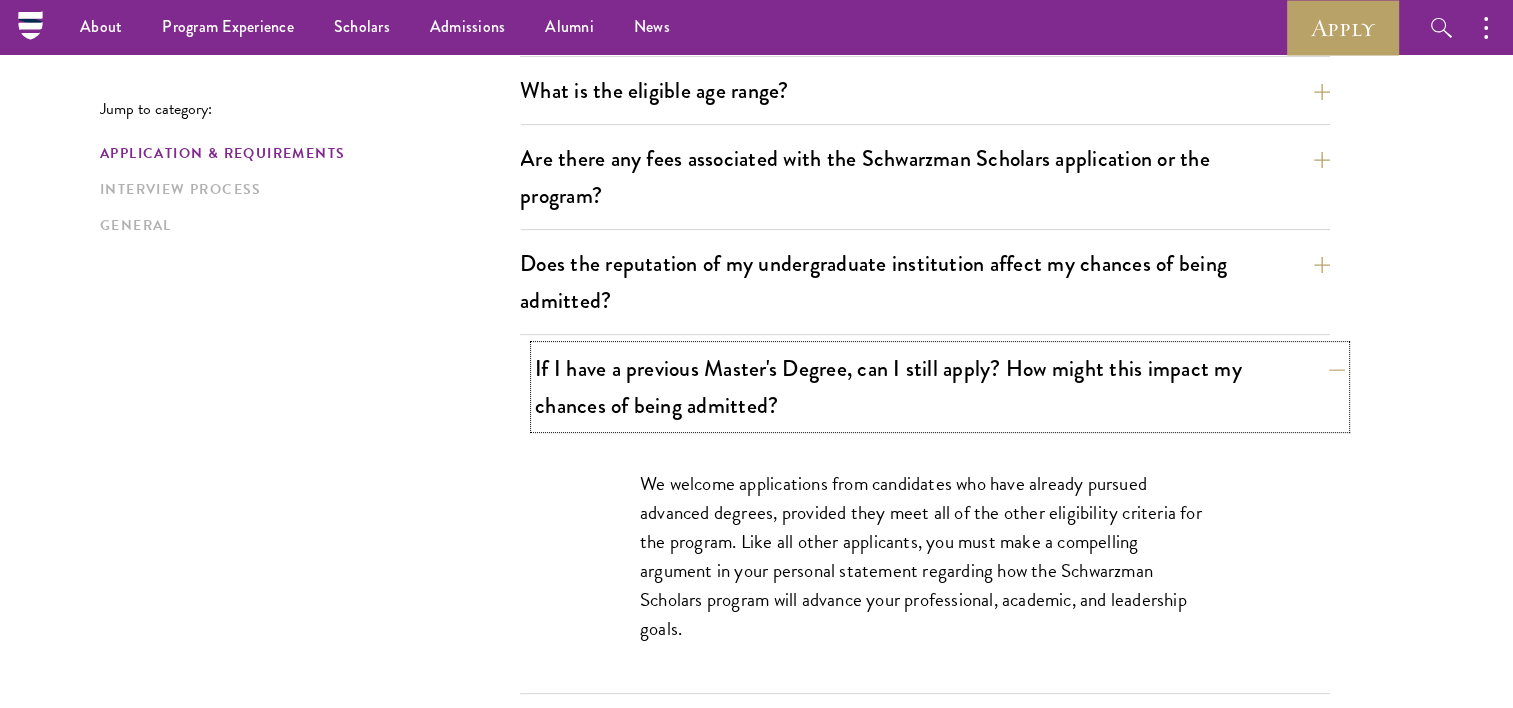click on "If I have a previous Master's Degree, can I still apply? How might this impact my chances of being admitted?" at bounding box center [940, 387] 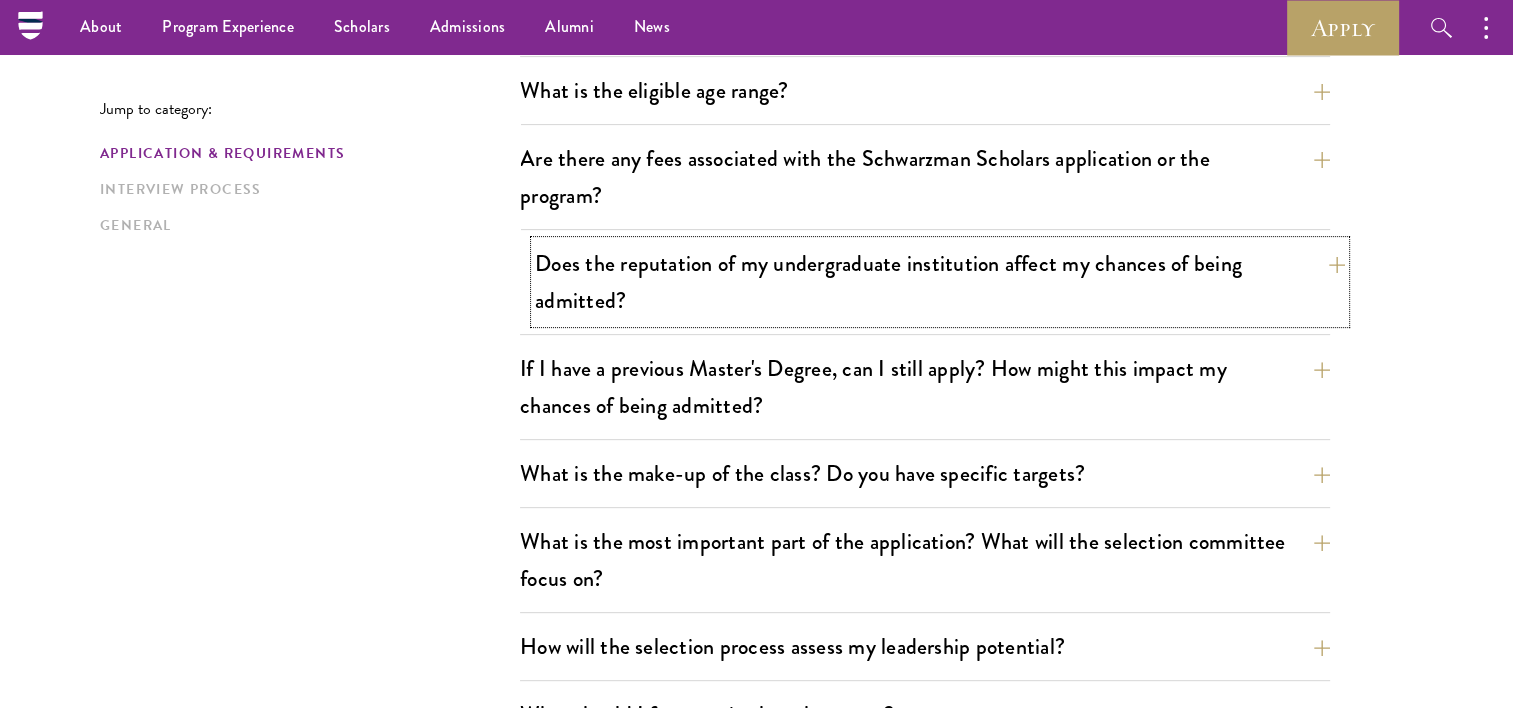 click on "Does the reputation of my undergraduate institution affect my chances of being admitted?" at bounding box center [940, 282] 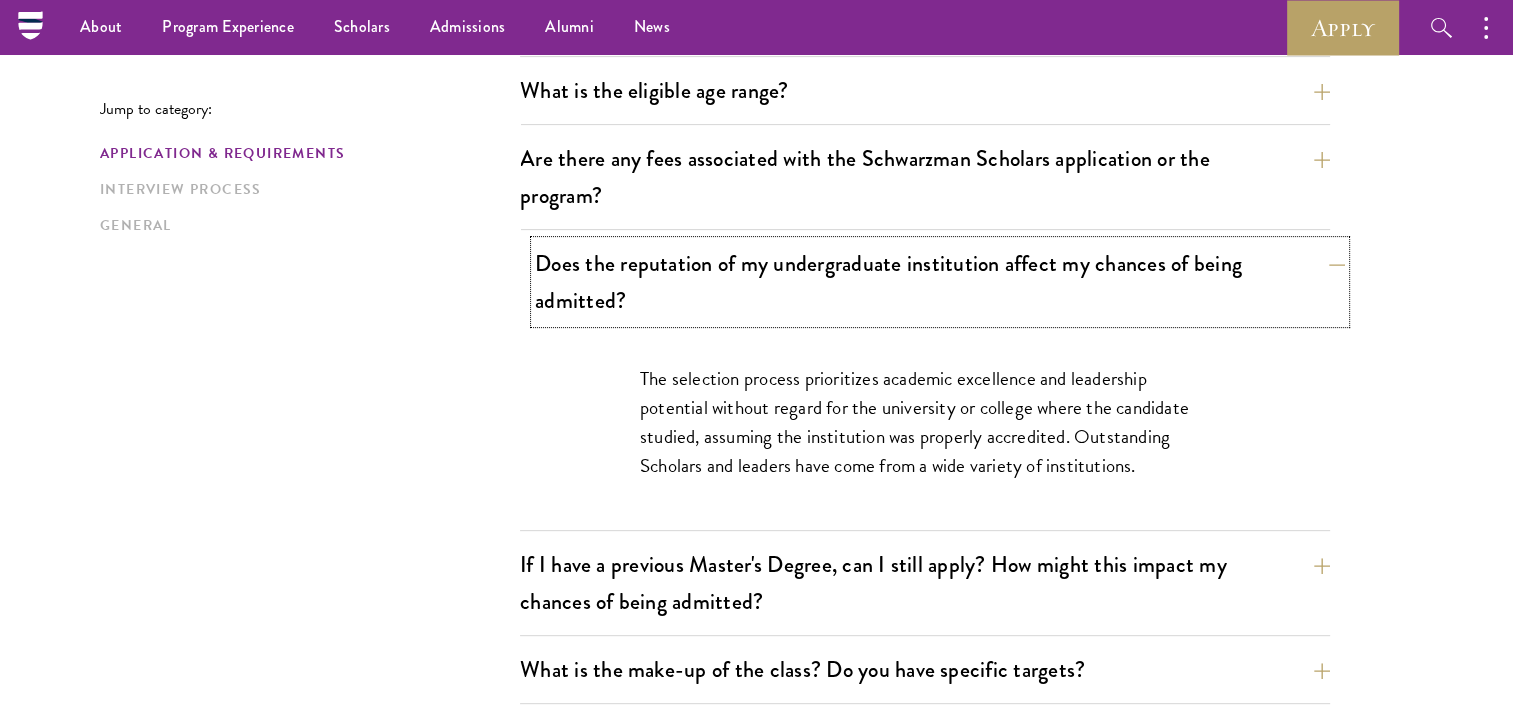 click on "Does the reputation of my undergraduate institution affect my chances of being admitted?" at bounding box center [940, 282] 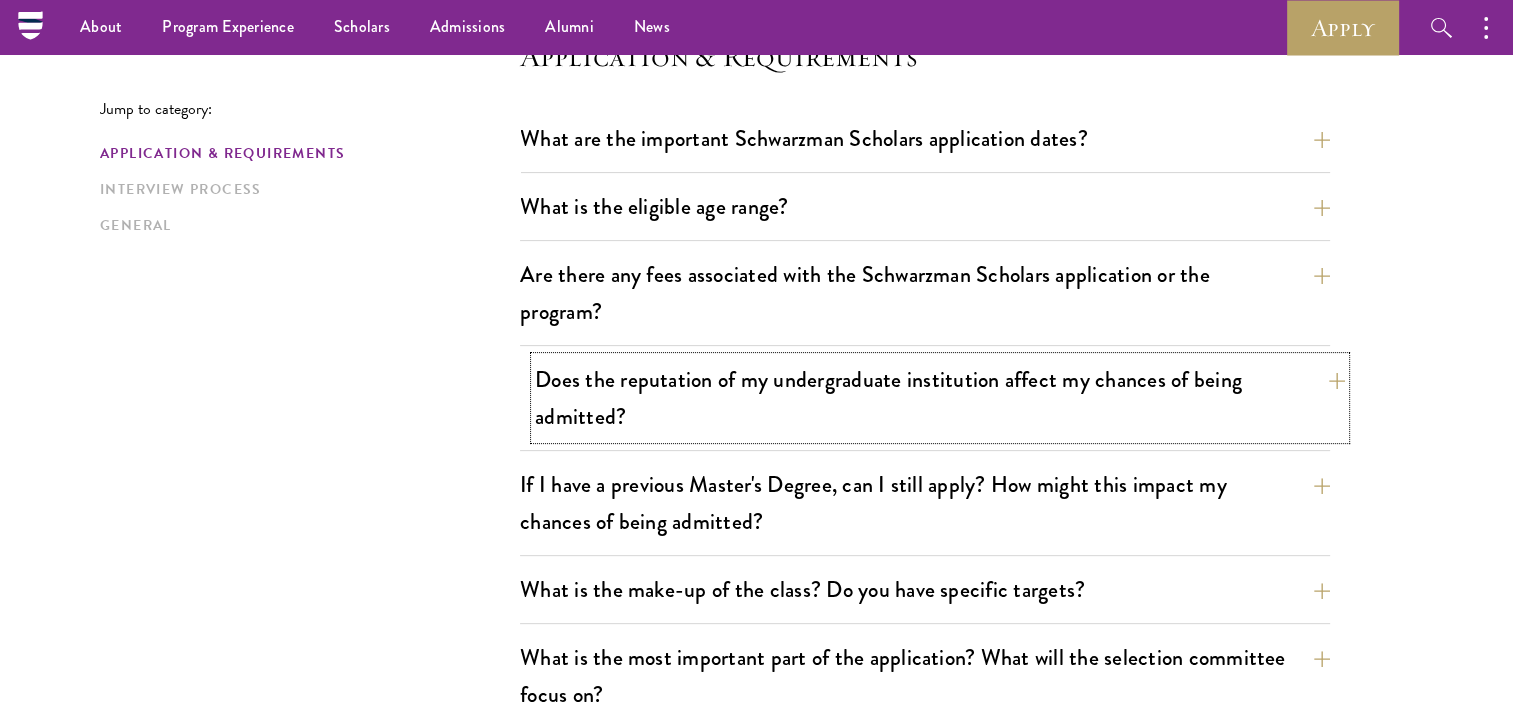 scroll, scrollTop: 472, scrollLeft: 0, axis: vertical 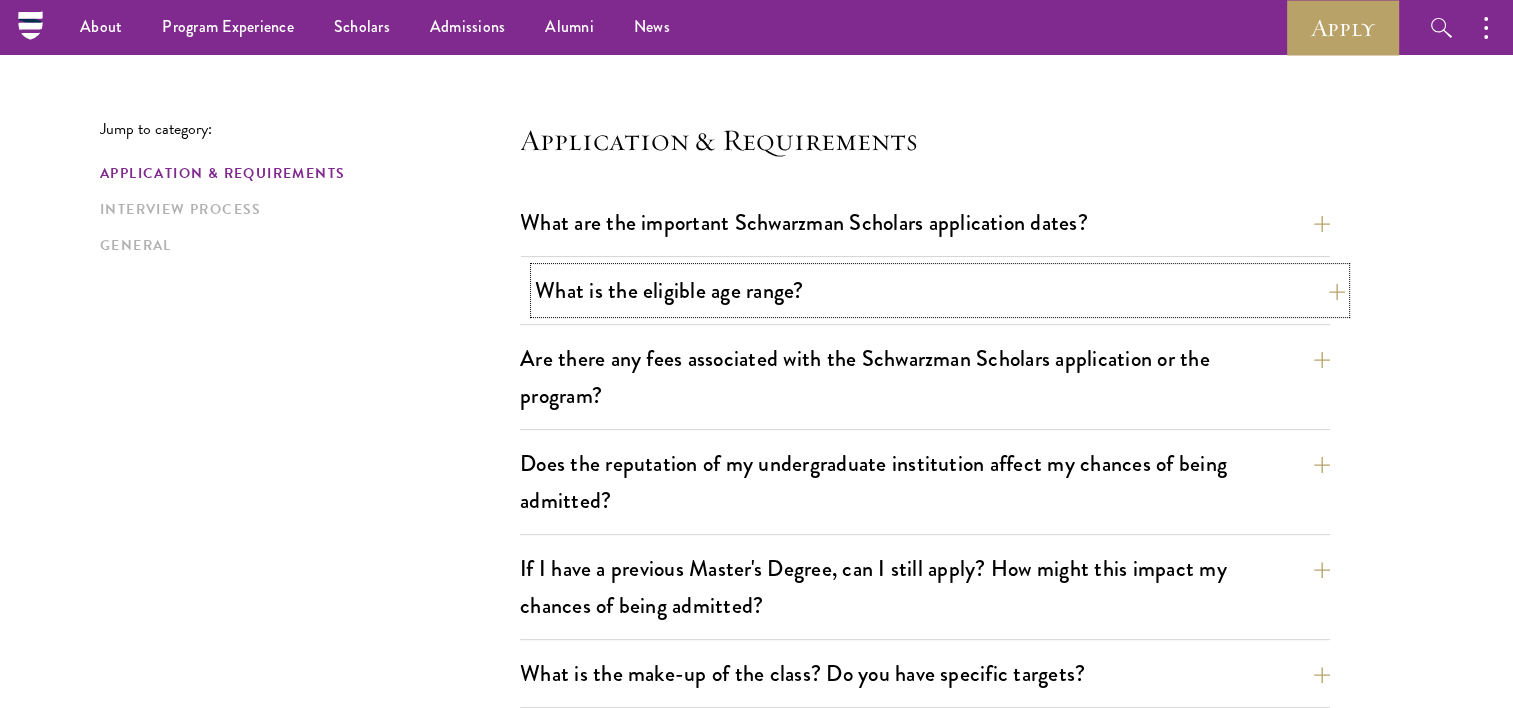 click on "What is the eligible age range?" at bounding box center [940, 290] 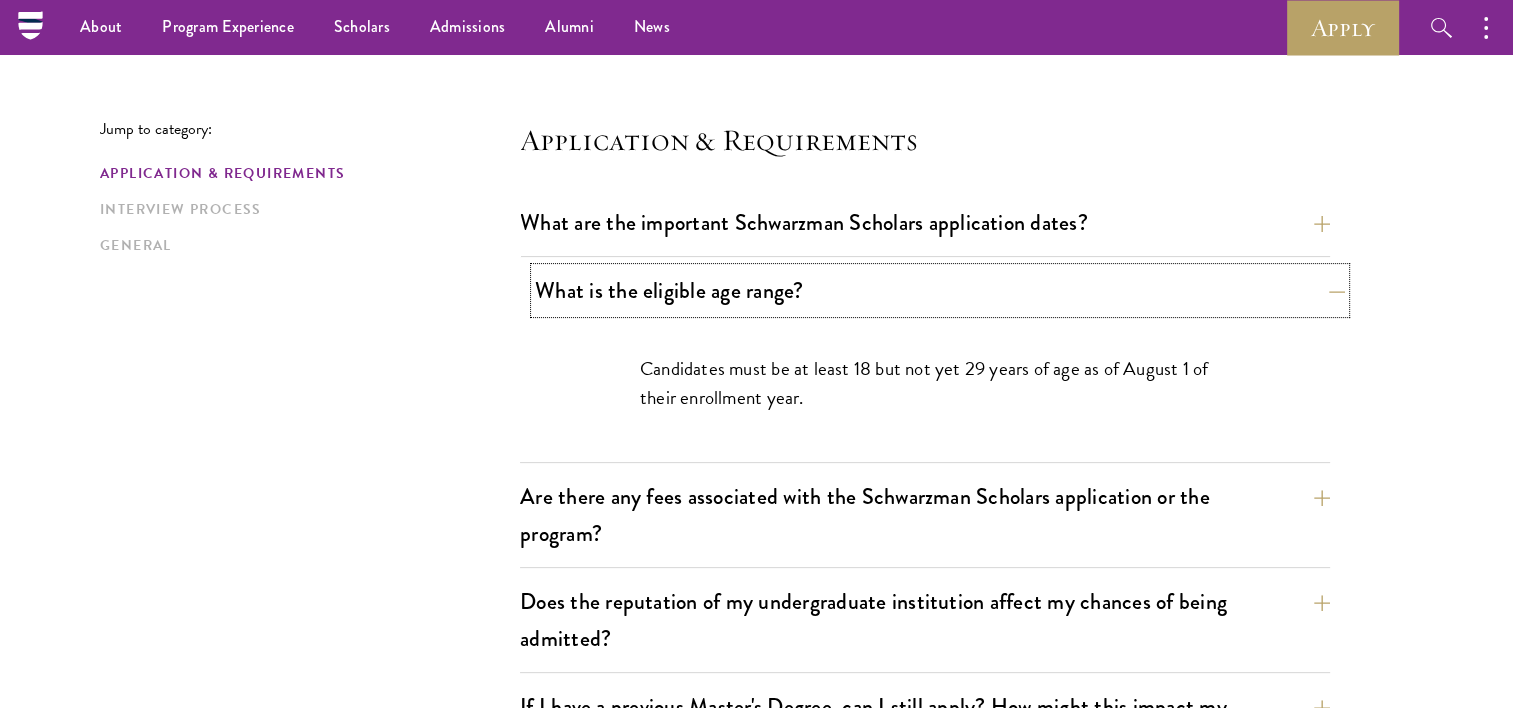click on "What is the eligible age range?" at bounding box center (940, 290) 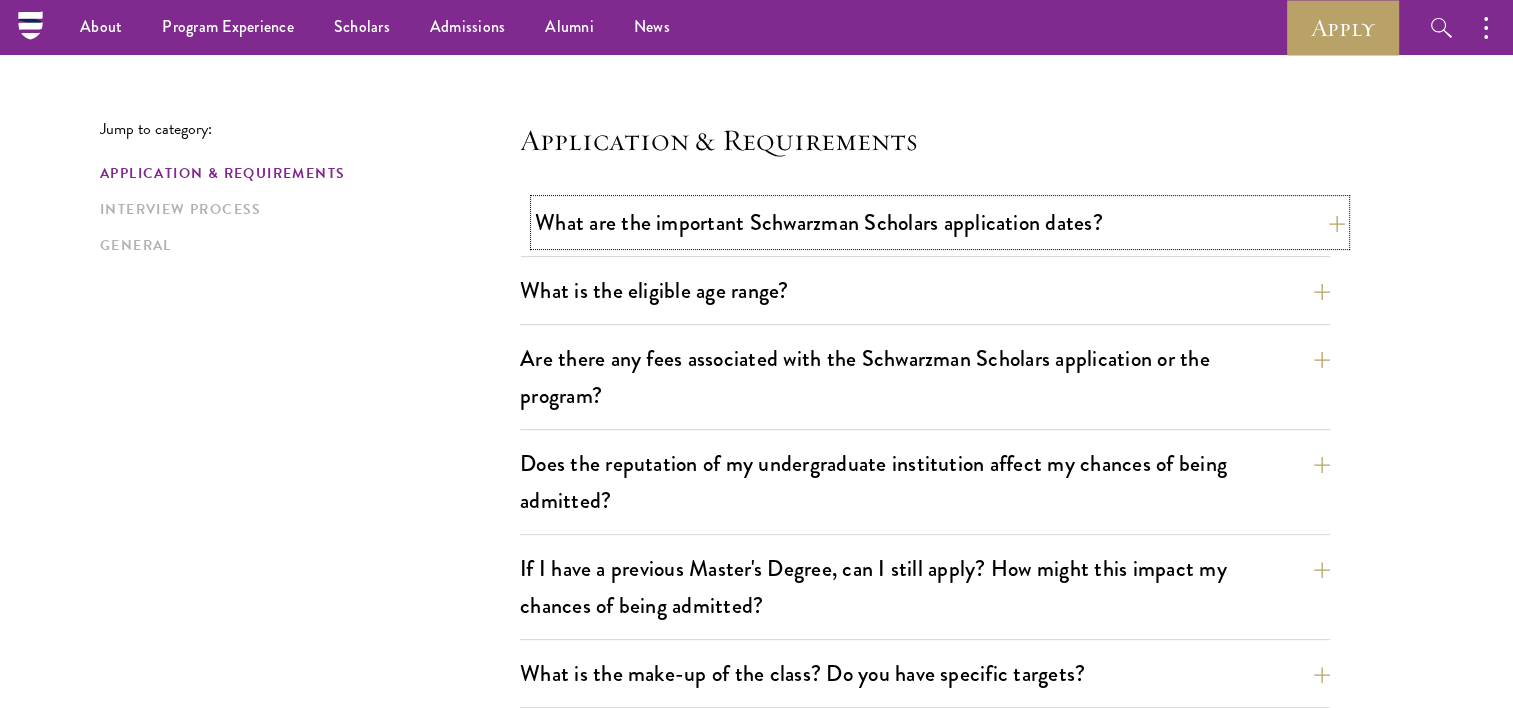 click on "What are the important Schwarzman Scholars application dates?" at bounding box center (940, 222) 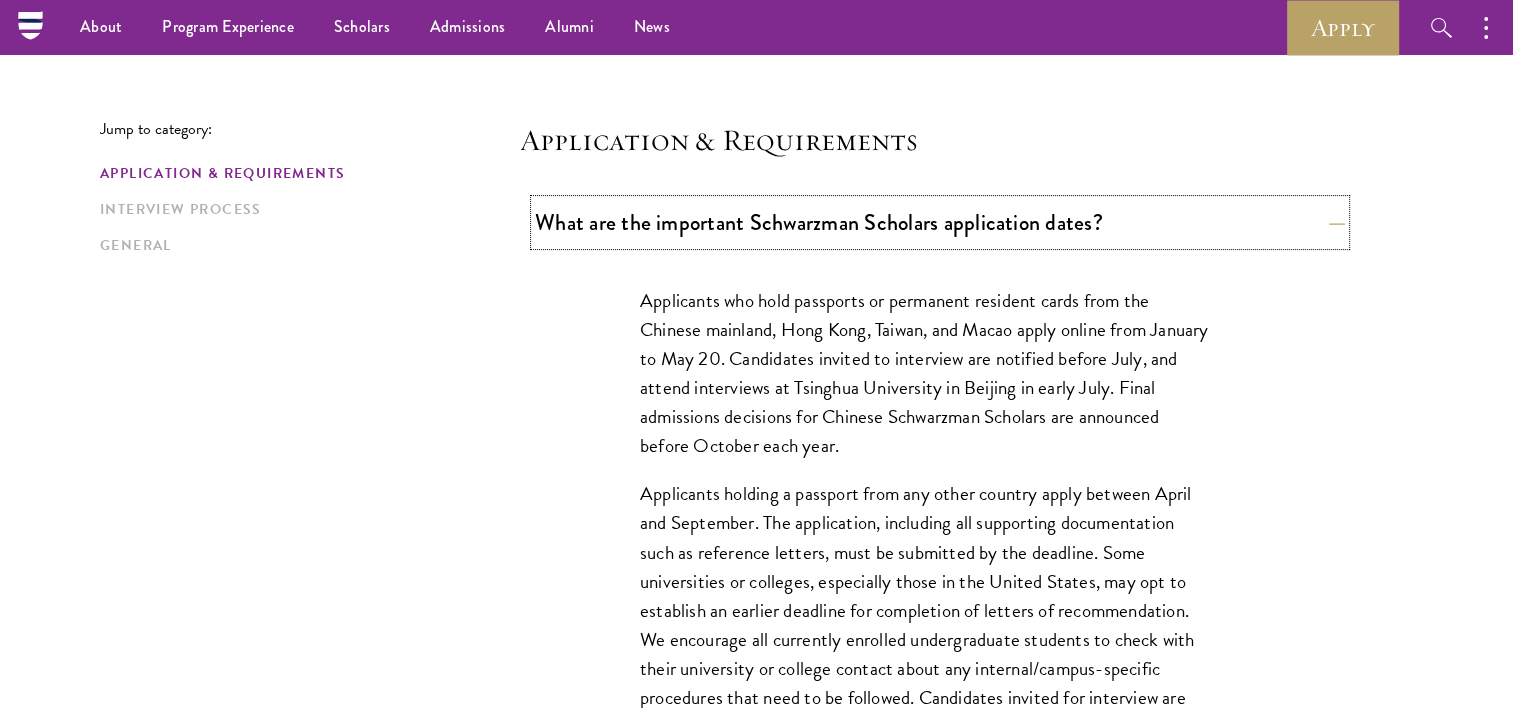 click on "What are the important Schwarzman Scholars application dates?" at bounding box center (940, 222) 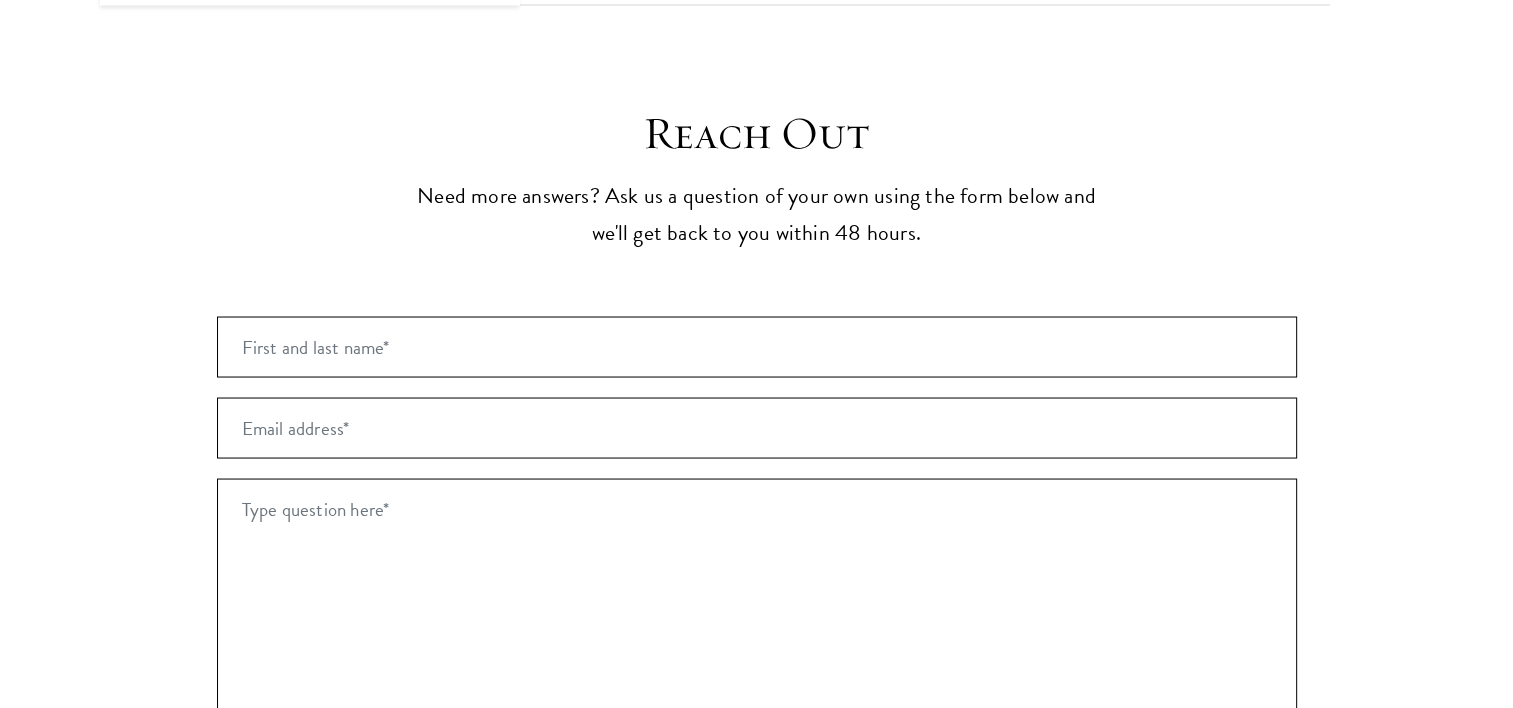 scroll, scrollTop: 3872, scrollLeft: 0, axis: vertical 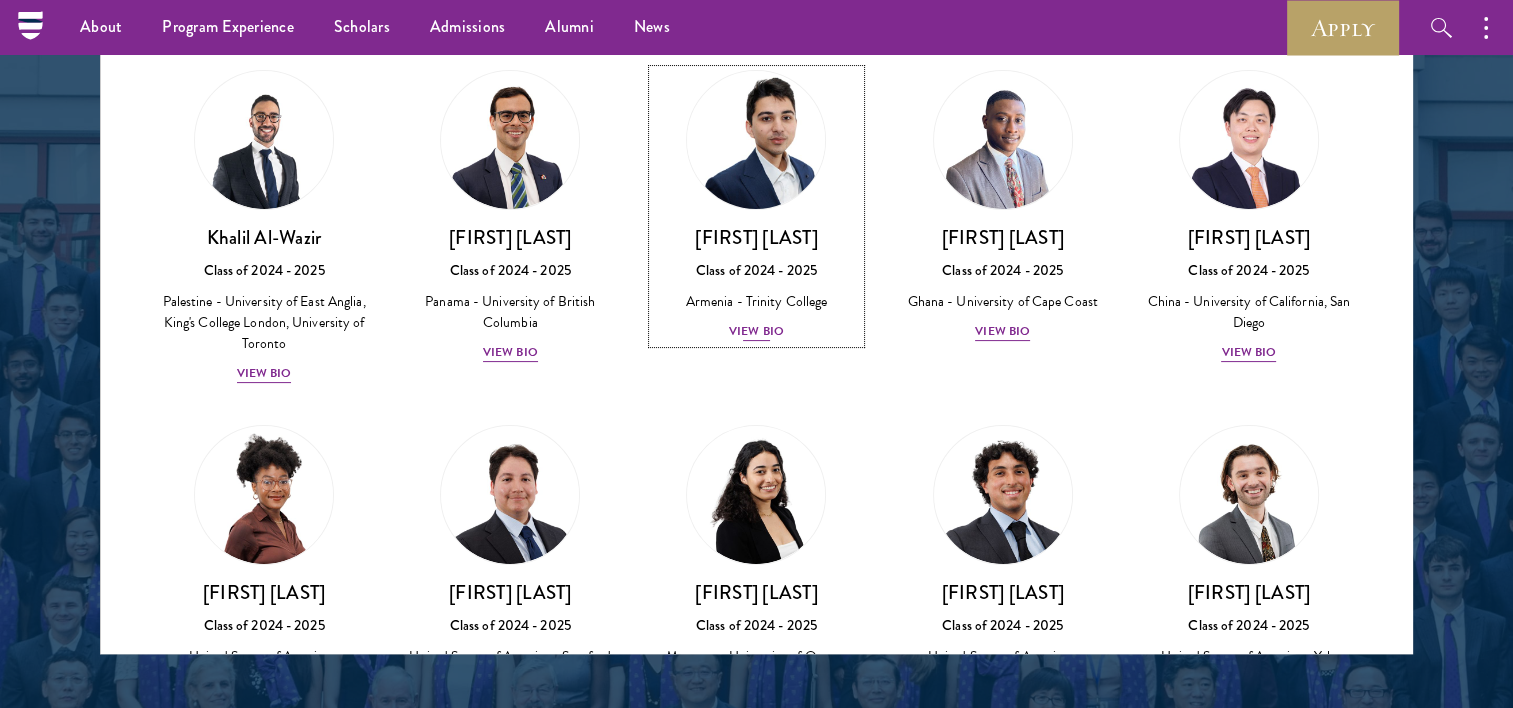 click on "View Bio" at bounding box center (756, 331) 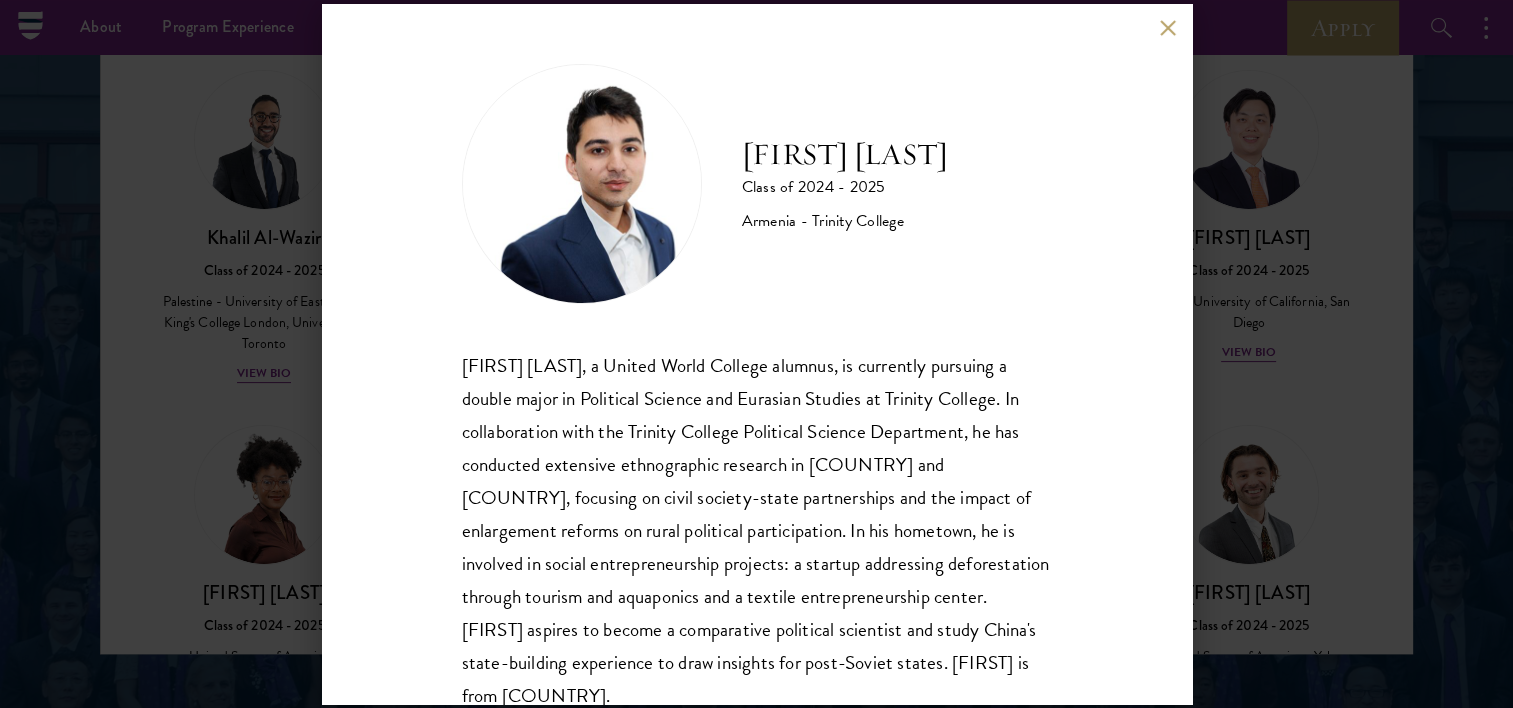 click at bounding box center (1168, 27) 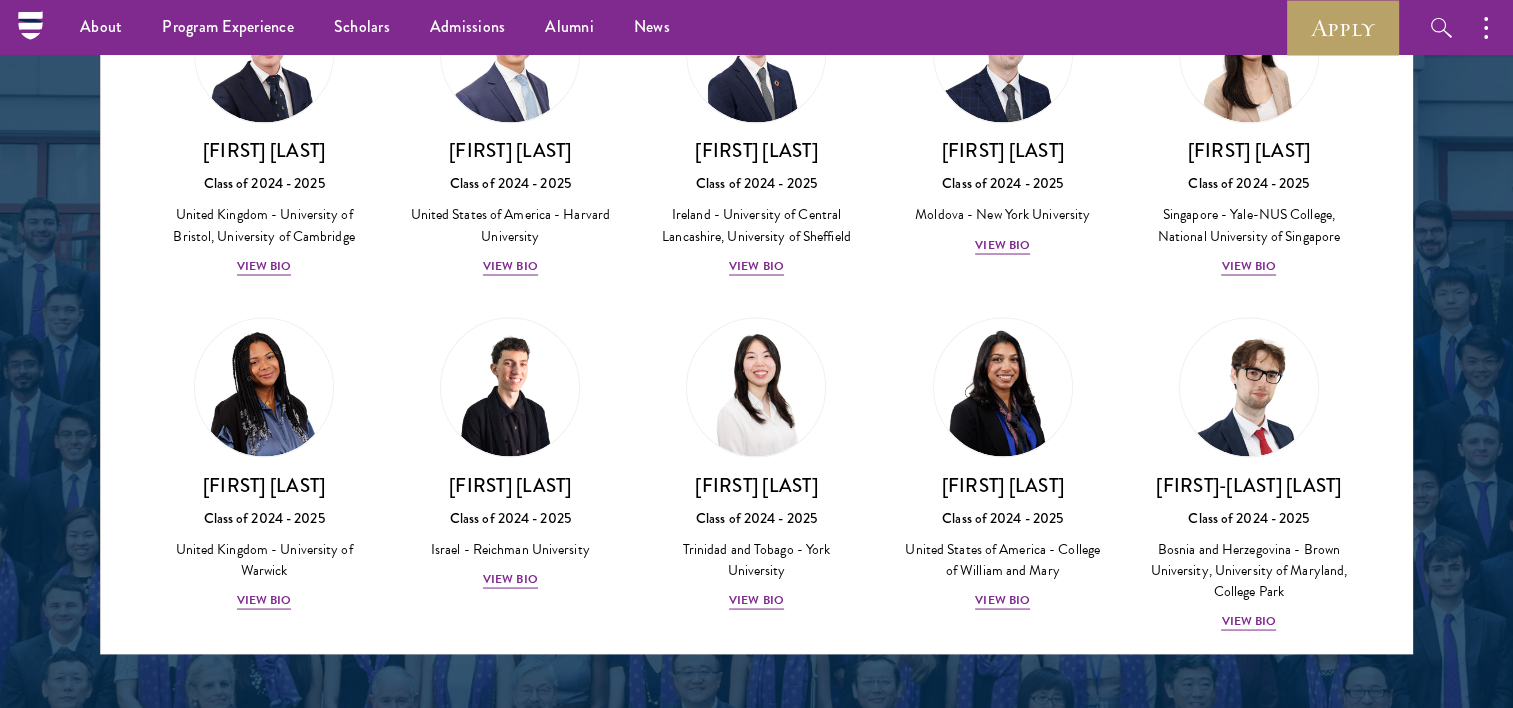 scroll, scrollTop: 3600, scrollLeft: 0, axis: vertical 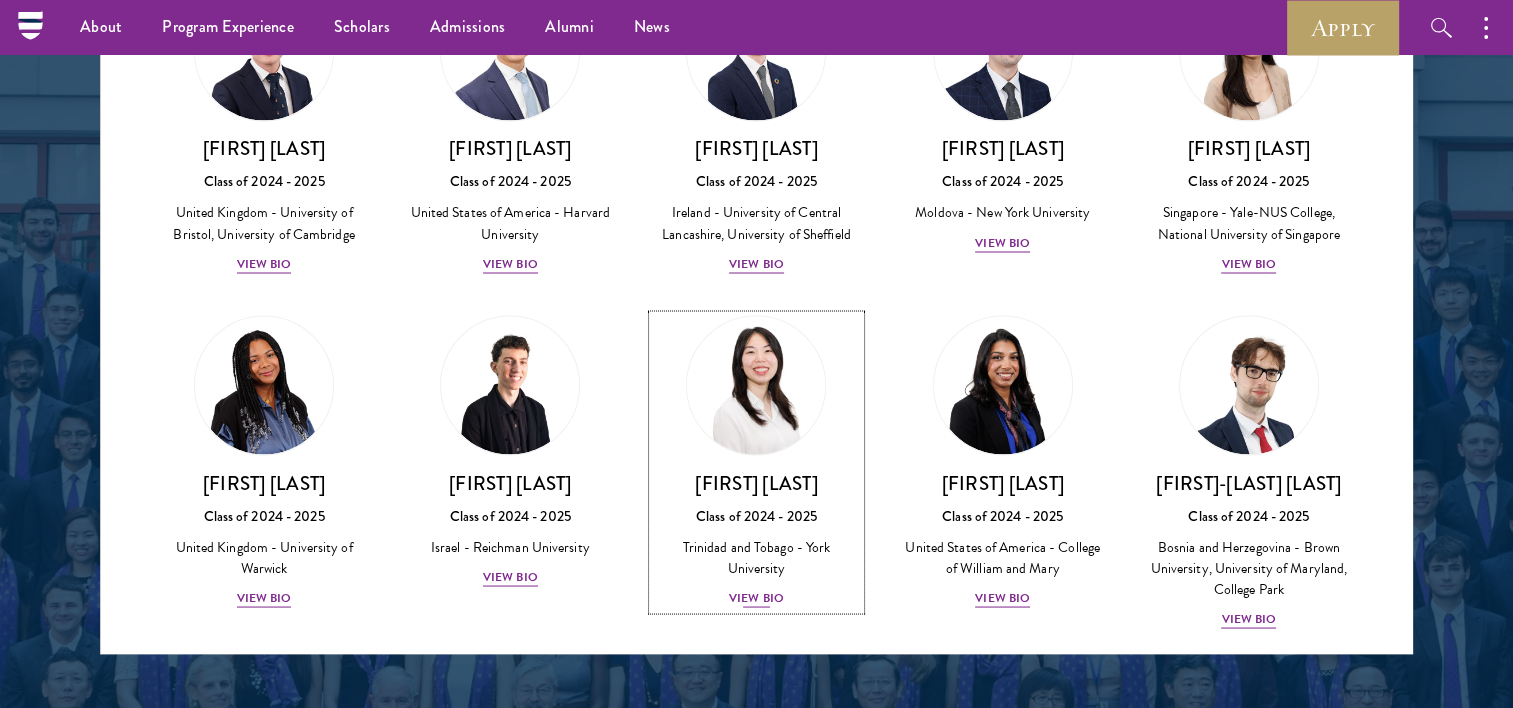 click on "View Bio" at bounding box center [756, 597] 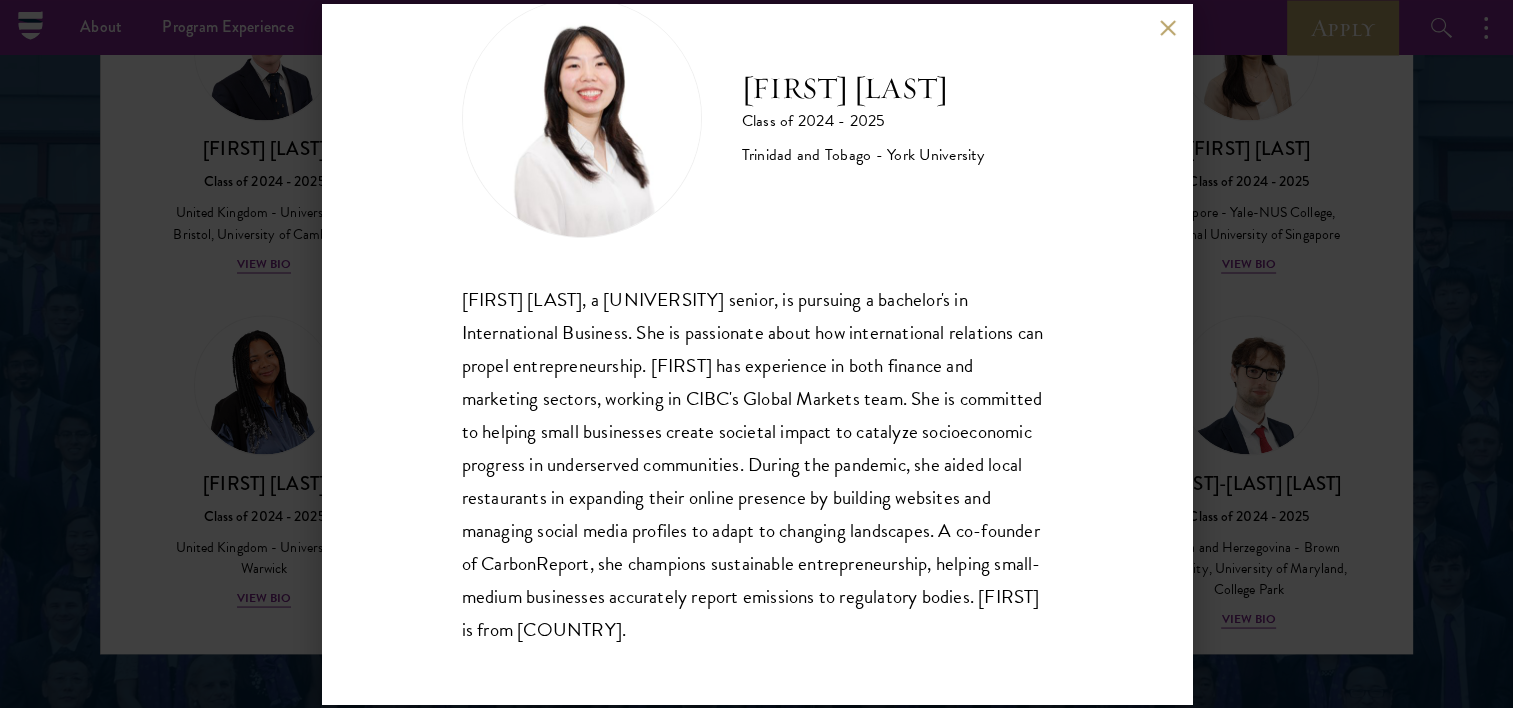 scroll, scrollTop: 68, scrollLeft: 0, axis: vertical 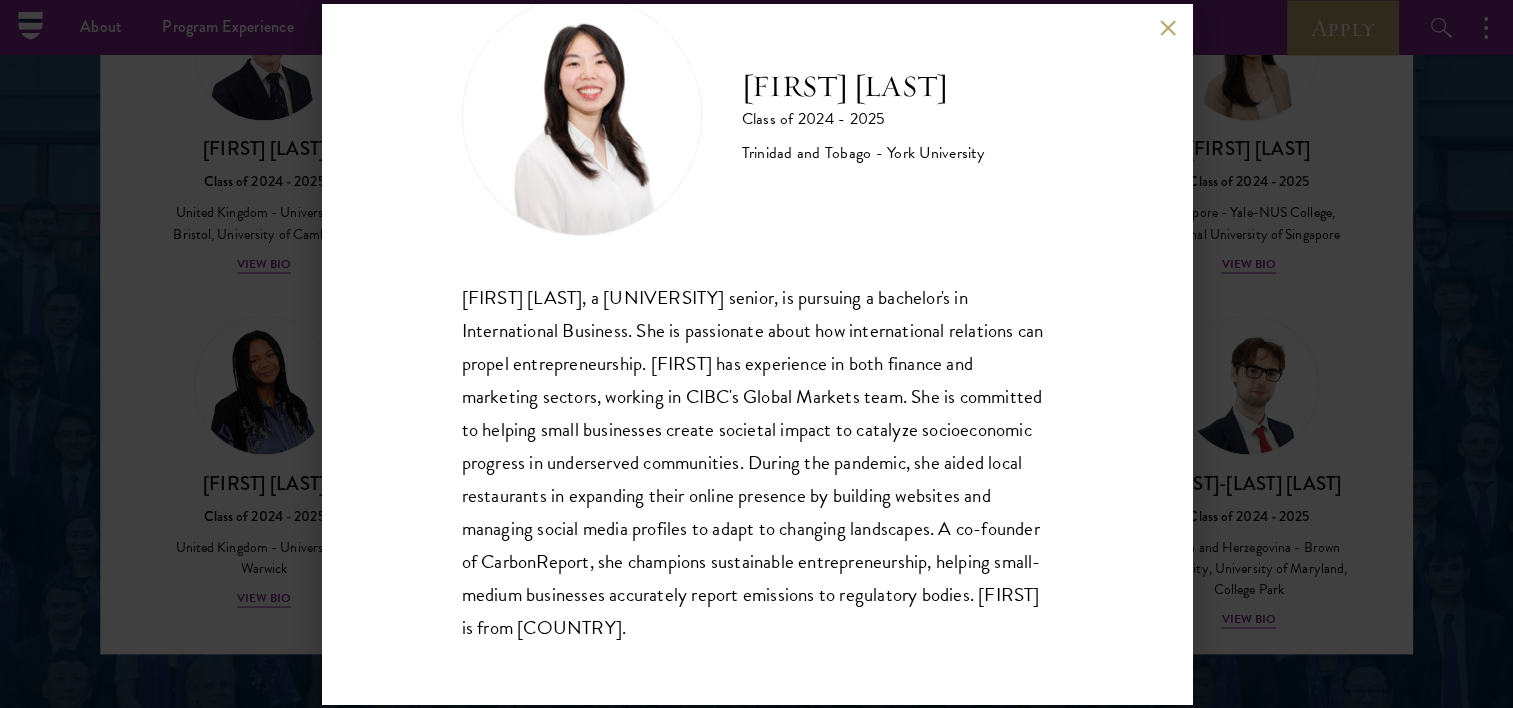 click on "[FIRST] [LAST]
Class of [YEAR] - [YEAR]
[COUNTRY] - [UNIVERSITY]
[FIRST] [LAST], a [UNIVERSITY] senior, is pursuing a bachelor's in International Business. She is passionate about how international relations can propel entrepreneurship. [FIRST] has experience in both finance and marketing sectors, working in CIBC's Global Markets team. She is committed to helping small businesses create societal impact to catalyze socioeconomic progress in underserved communities. During the pandemic, she aided local restaurants in expanding their online presence by building websites and managing social media profiles to adapt to changing landscapes.  A co-founder of CarbonReport, she champions sustainable entrepreneurship, helping small-medium businesses accurately report emissions to regulatory bodies. [FIRST] is from [COUNTRY]." at bounding box center [757, 354] 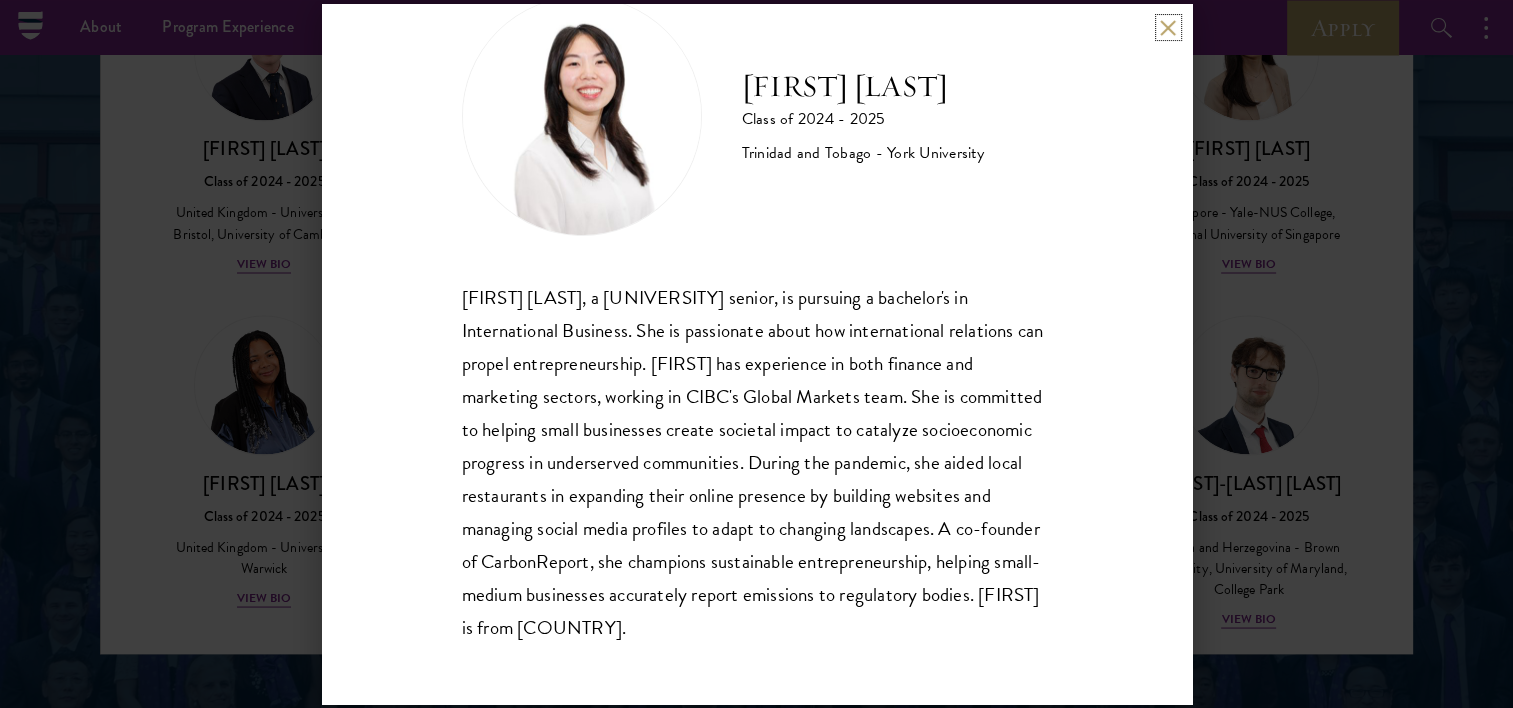 click at bounding box center (1168, 27) 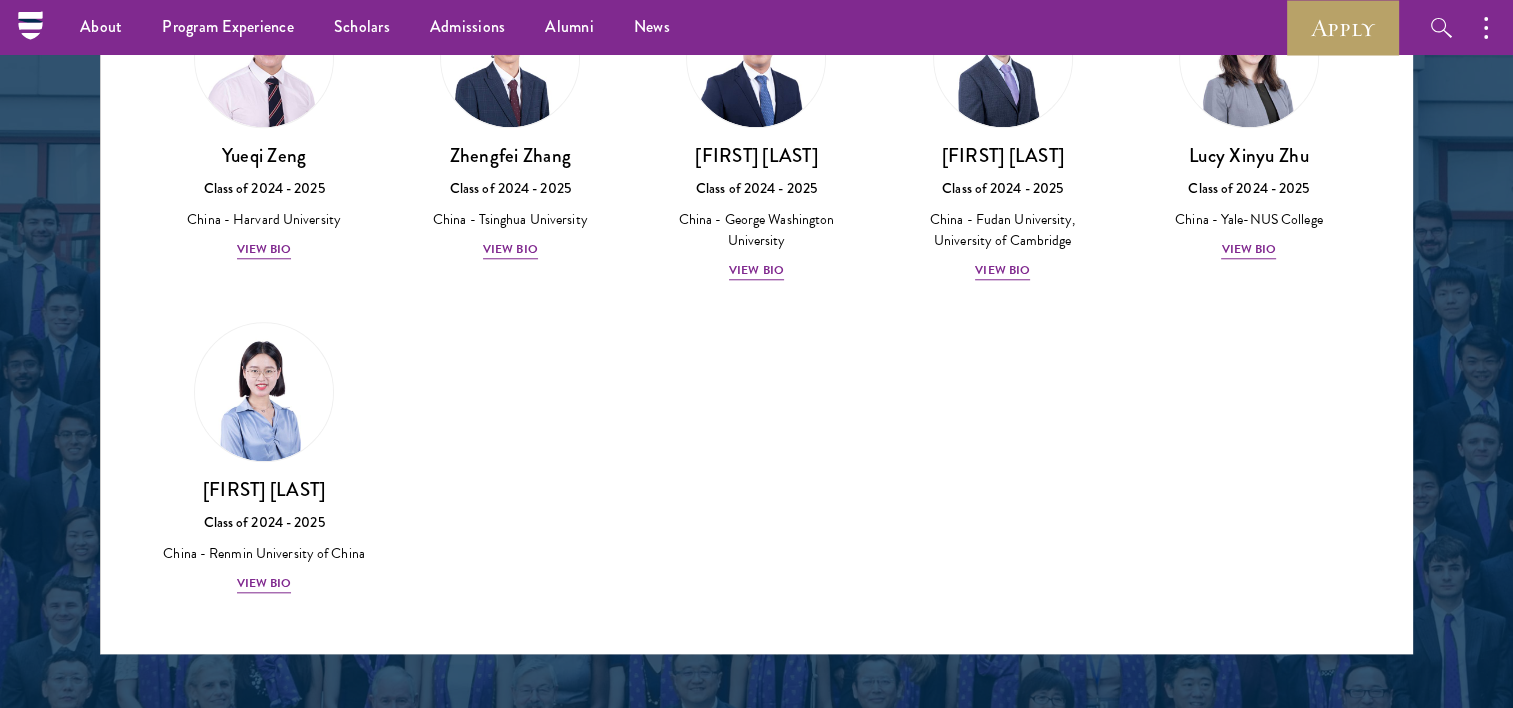 scroll, scrollTop: 9473, scrollLeft: 0, axis: vertical 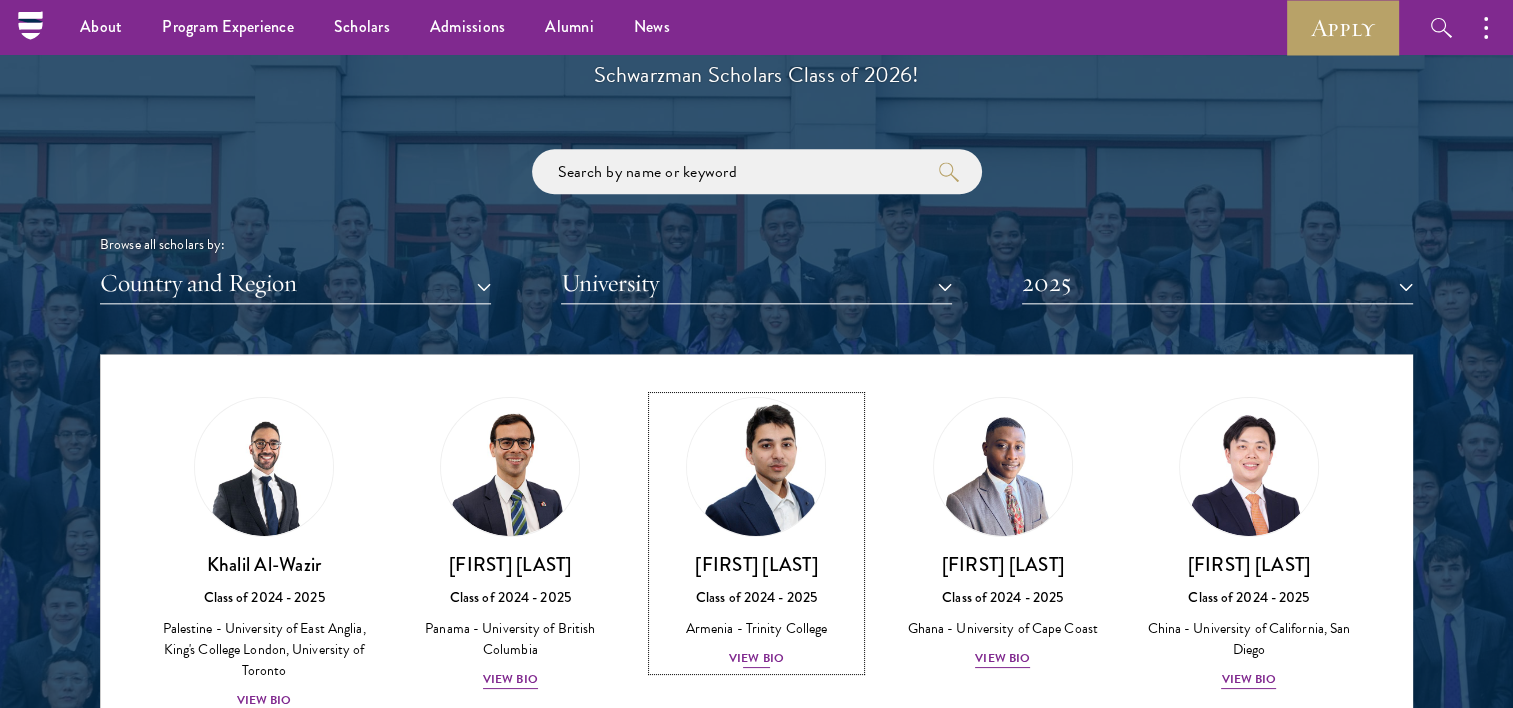 click on "View Bio" at bounding box center (756, 658) 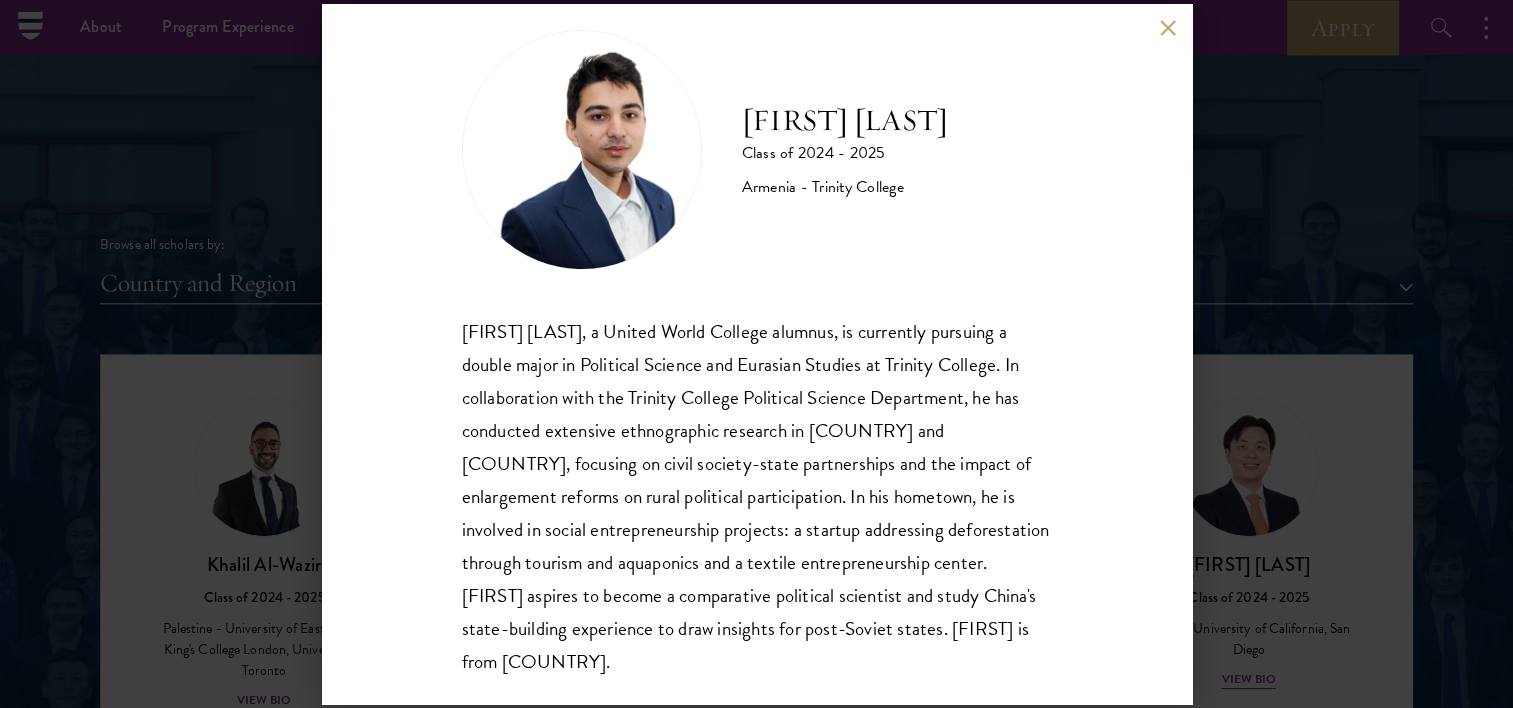 scroll, scrollTop: 35, scrollLeft: 0, axis: vertical 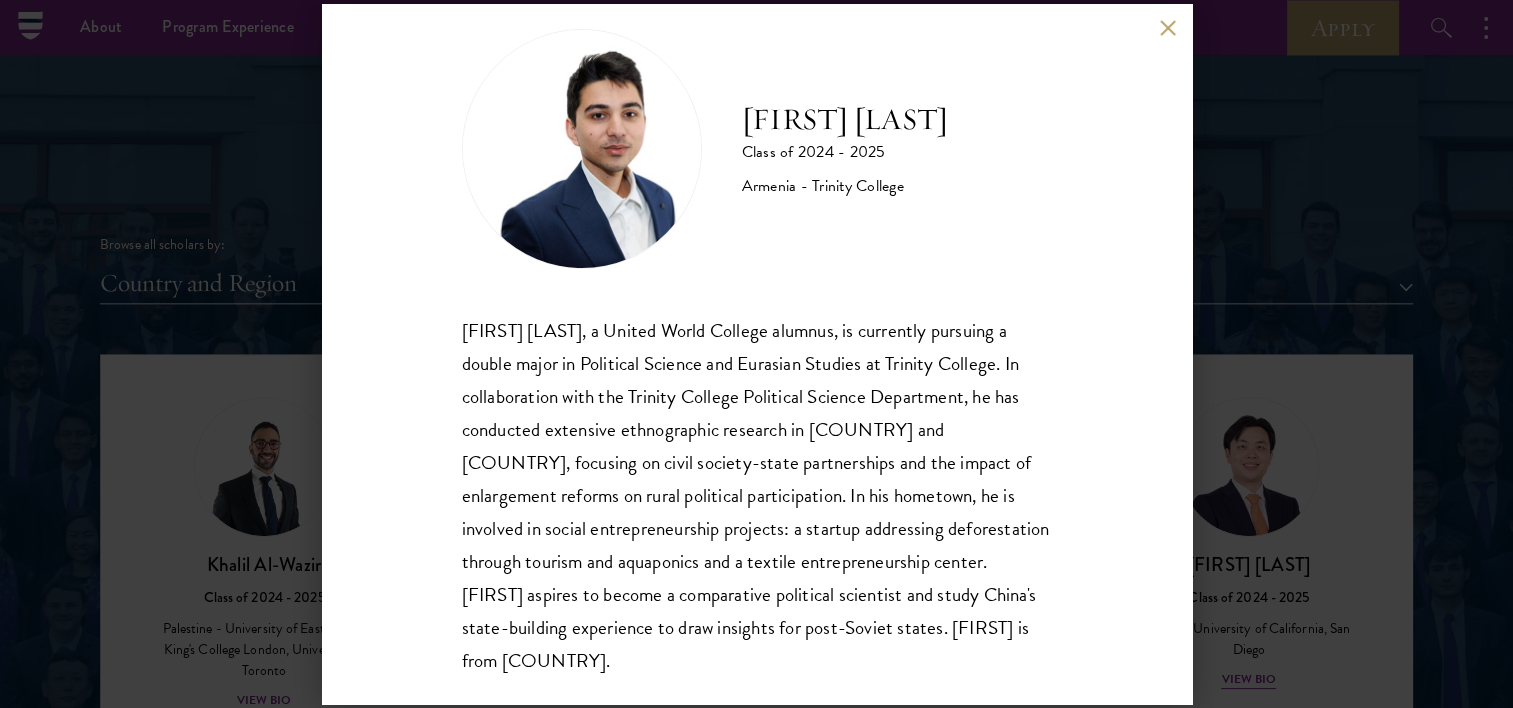 click on "[FIRST] [LAST], a [NATIONALITY] [UNIVERSITY] alumnus, is currently pursuing a double major in Political Science and Eurasian Studies at [UNIVERSITY]. In collaboration with the [UNIVERSITY] Political Science Department, he has conducted extensive ethnographic research in [COUNTRY] and [COUNTRY], focusing on civil society-state partnerships and the impact of enlargement reforms on rural political participation. In his hometown, he is involved in social entrepreneurship projects: a startup addressing deforestation through tourism and aquaponics and a textile entrepreneurship center. [FIRST] aspires to become a comparative political scientist and study [COUNTRY]'s state-building experience to draw insights for post-Soviet states. [FIRST] is from [COUNTRY]." at bounding box center (757, 354) 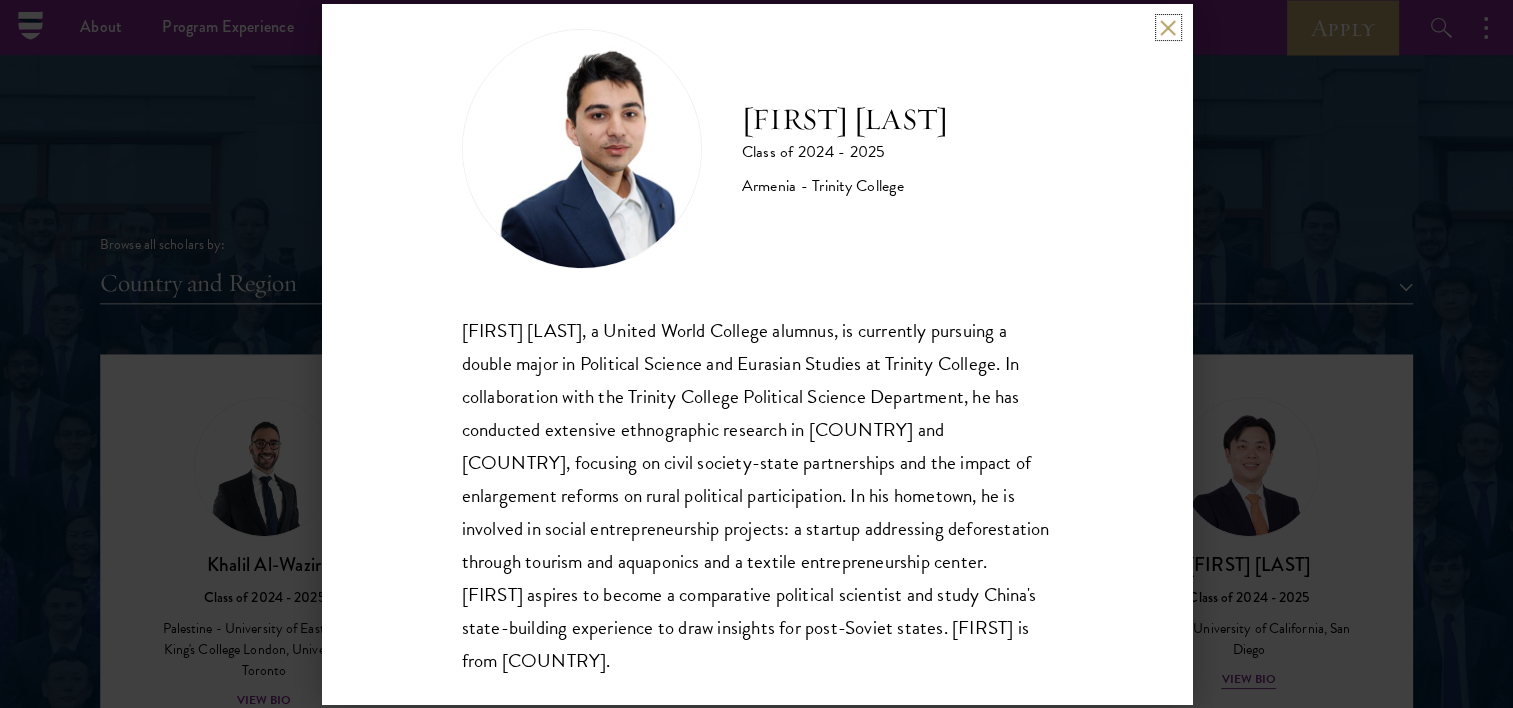 click at bounding box center [1168, 27] 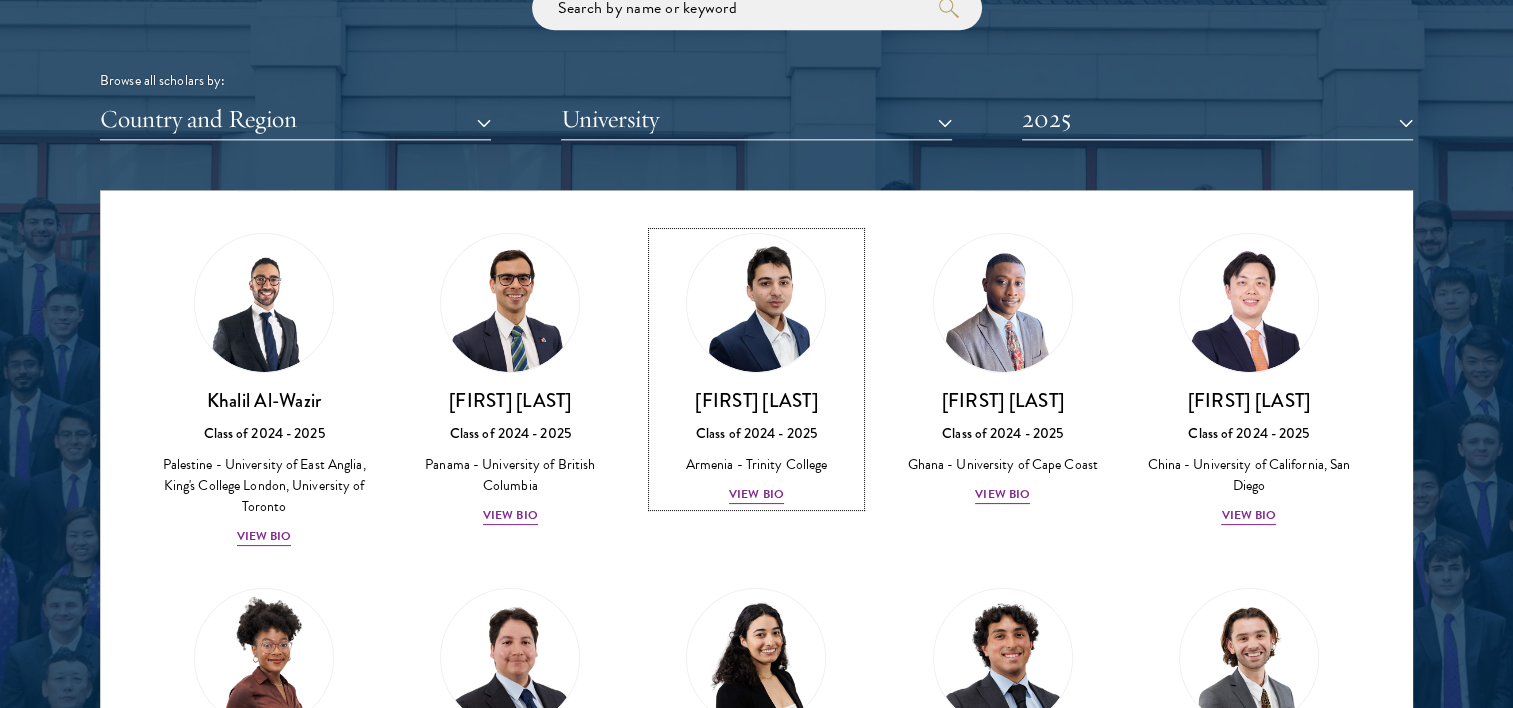 scroll, scrollTop: 2501, scrollLeft: 0, axis: vertical 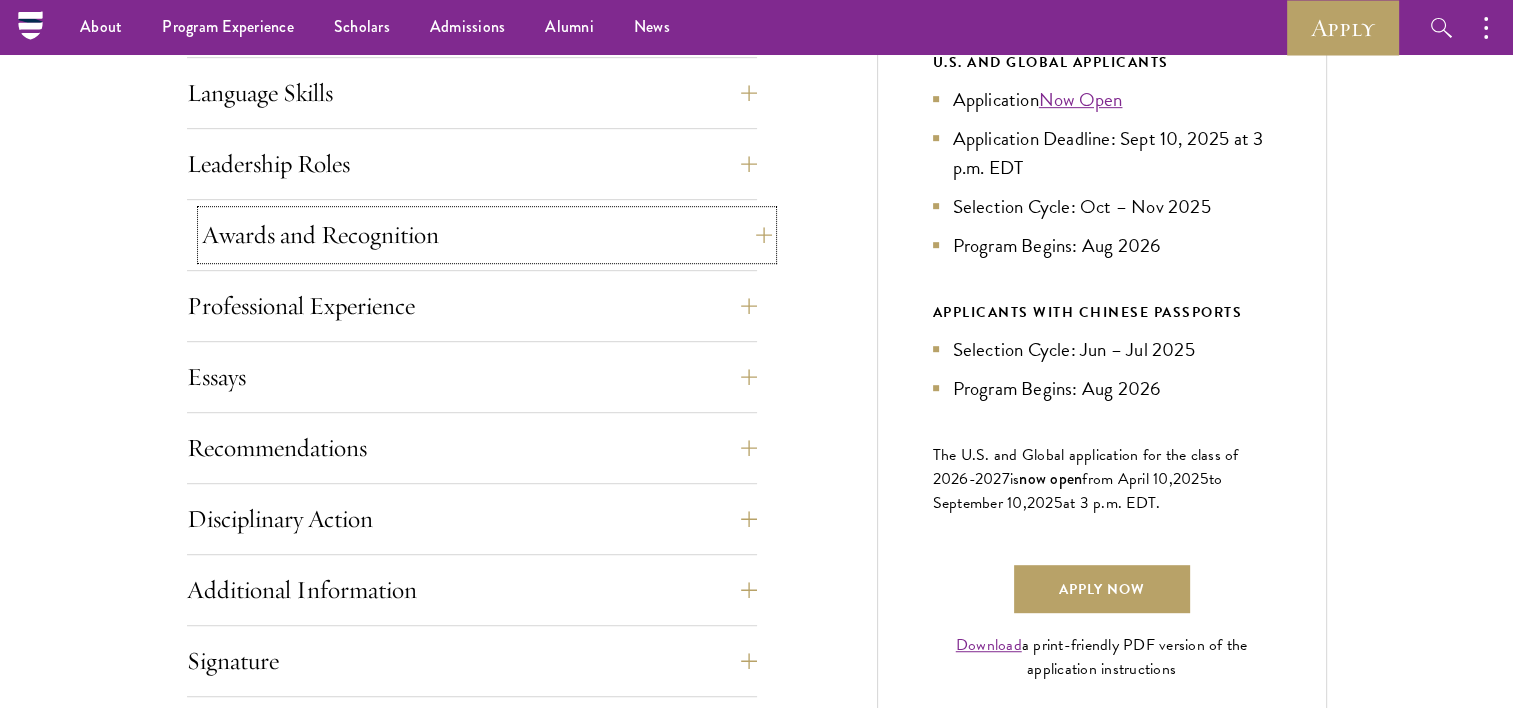 click on "Awards and Recognition" at bounding box center (487, 235) 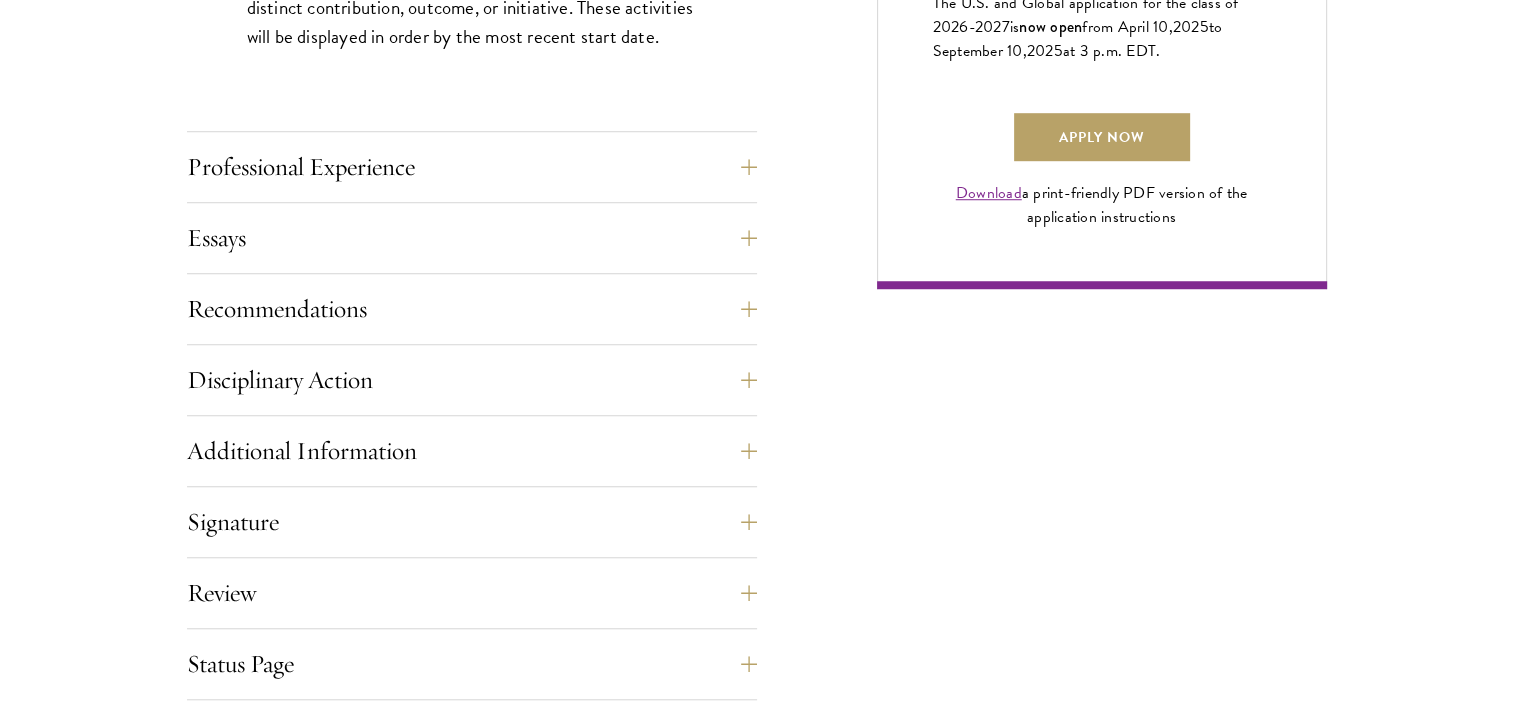 scroll, scrollTop: 1540, scrollLeft: 0, axis: vertical 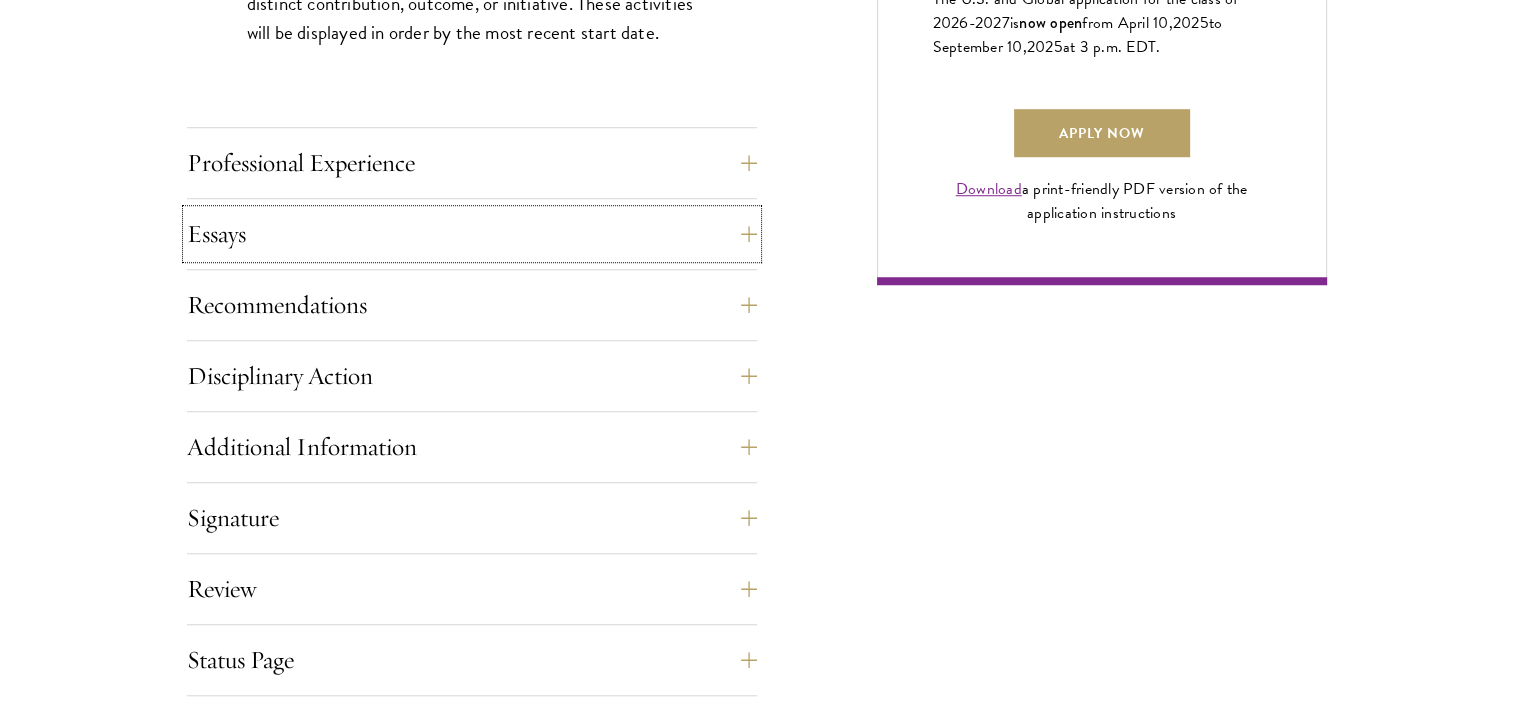 click on "Essays" at bounding box center (472, 234) 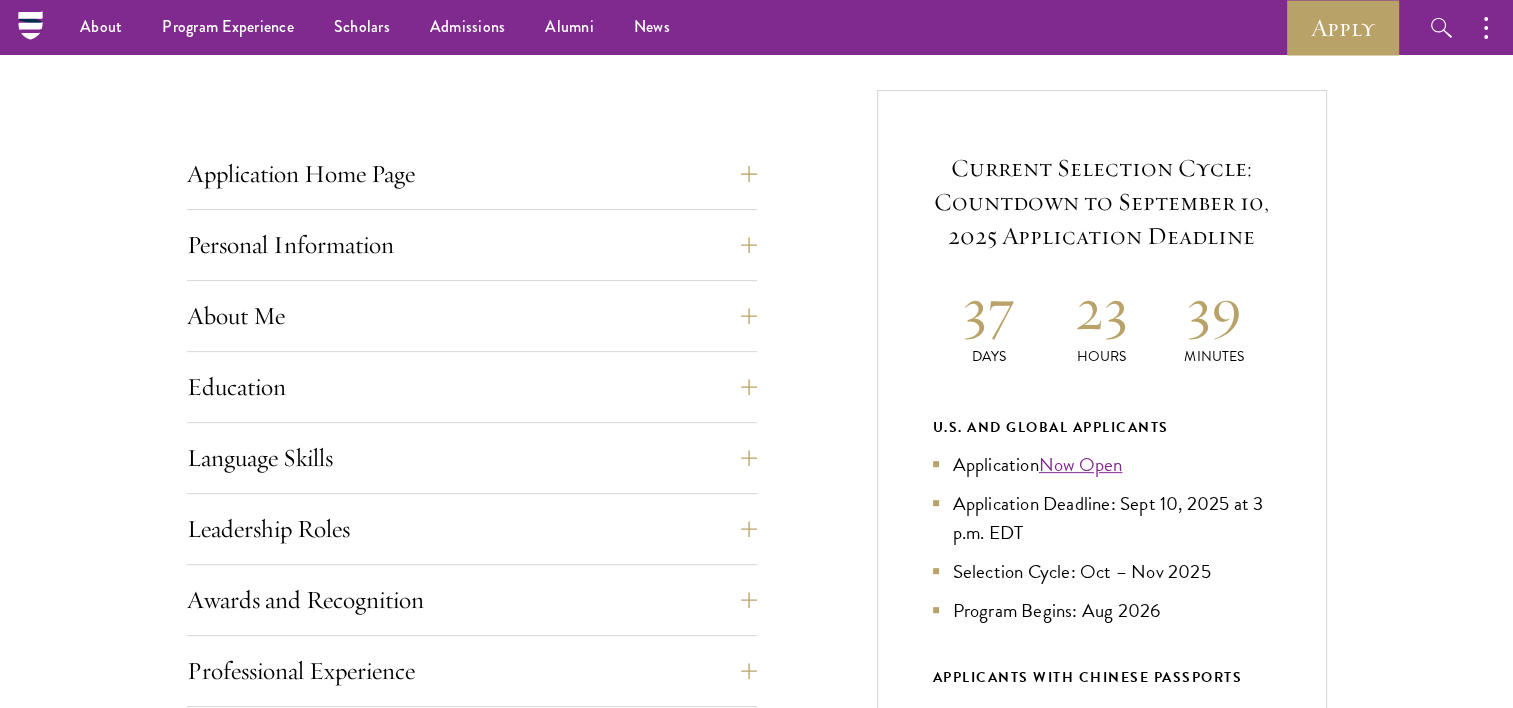 scroll, scrollTop: 676, scrollLeft: 0, axis: vertical 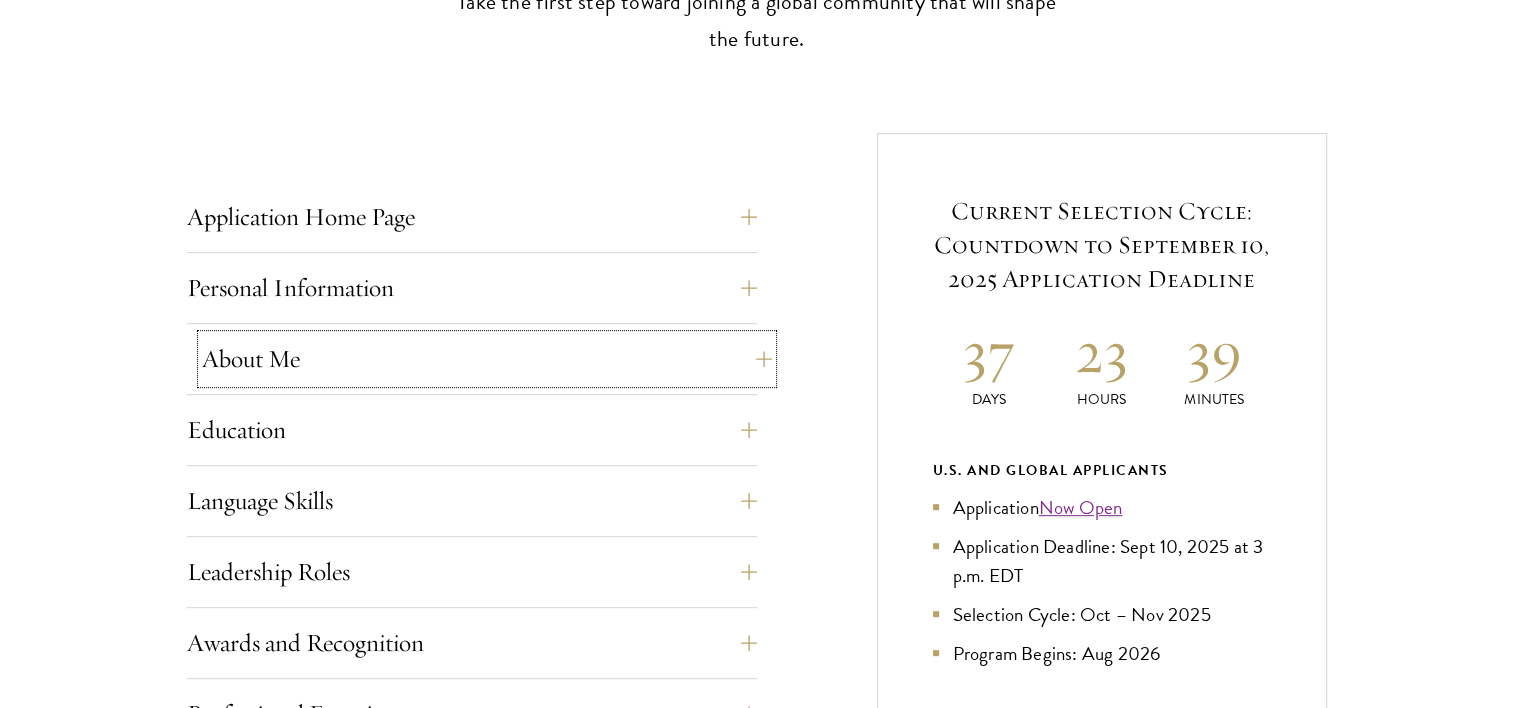 click on "About Me" at bounding box center (487, 359) 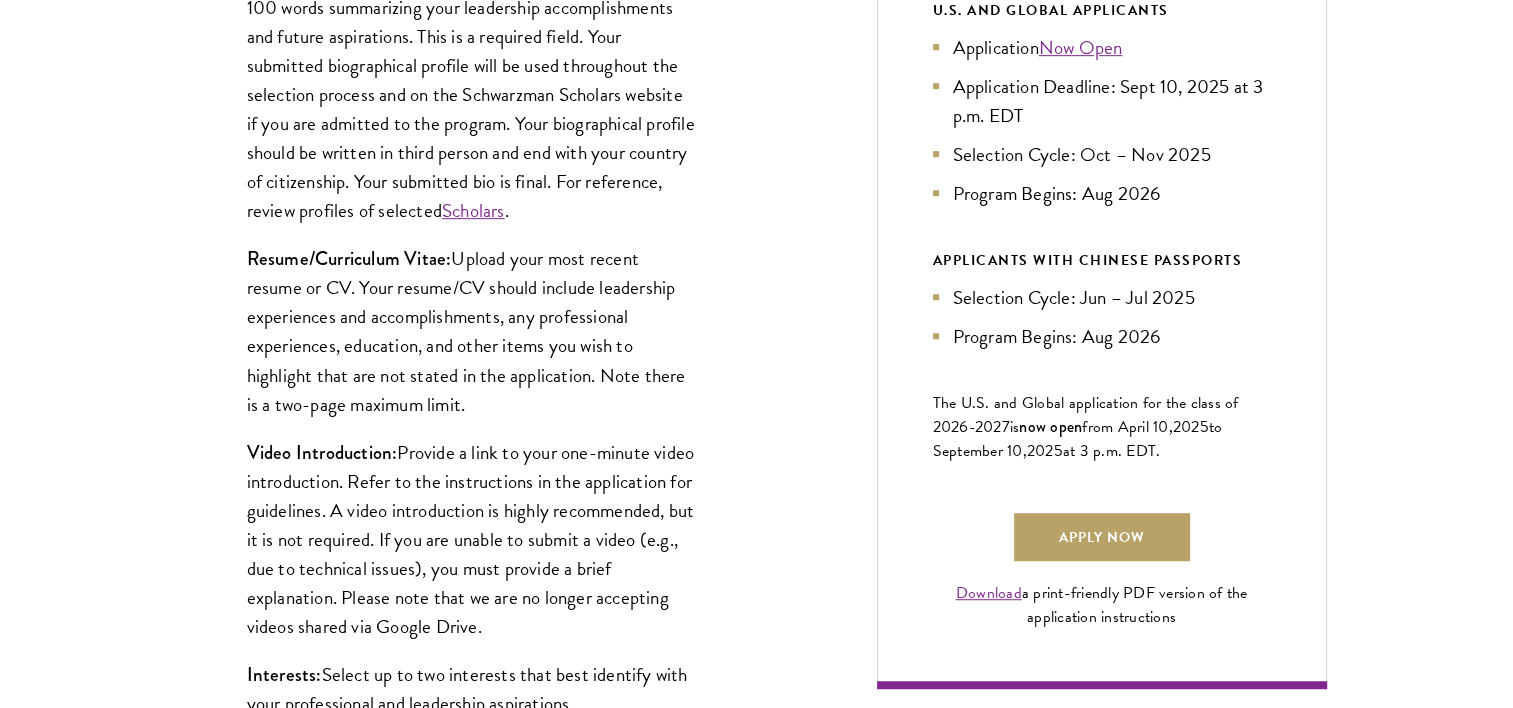 scroll, scrollTop: 1142, scrollLeft: 0, axis: vertical 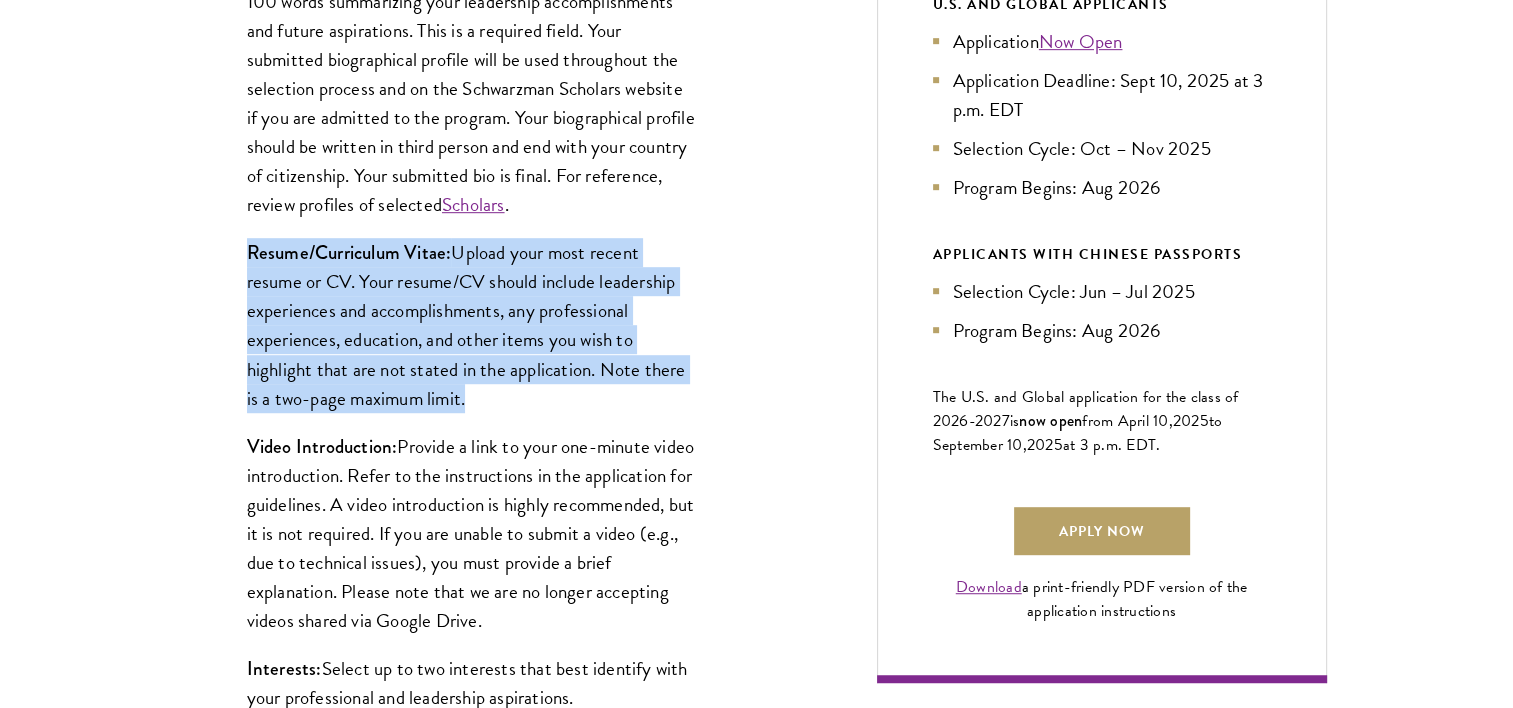 drag, startPoint x: 464, startPoint y: 397, endPoint x: 201, endPoint y: 254, distance: 299.36267 